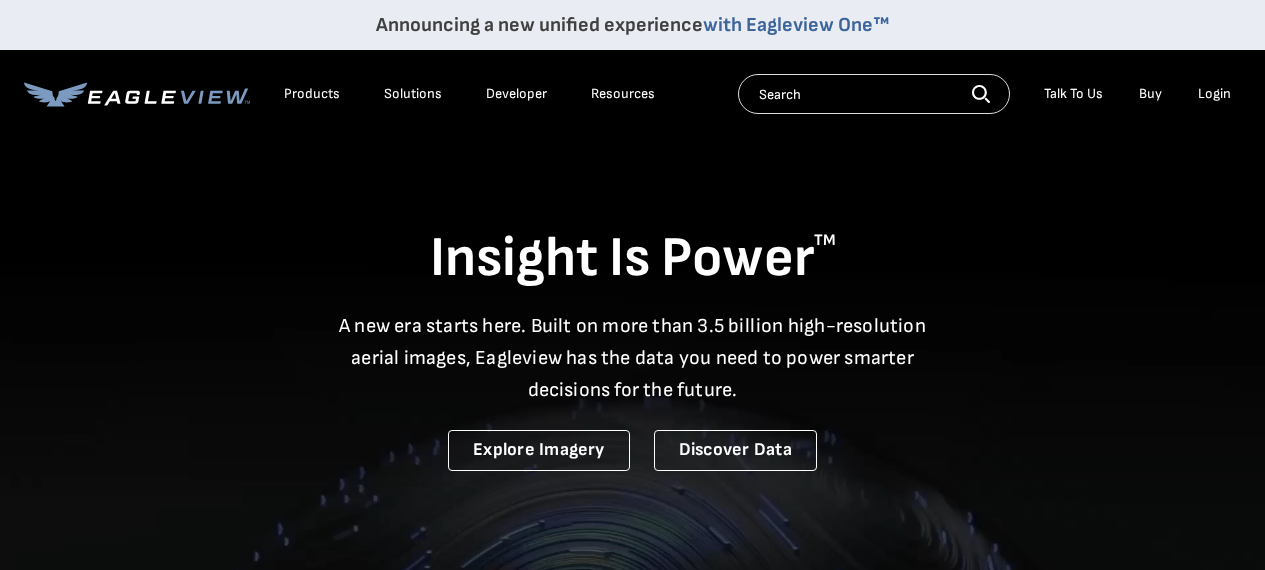 scroll, scrollTop: 0, scrollLeft: 0, axis: both 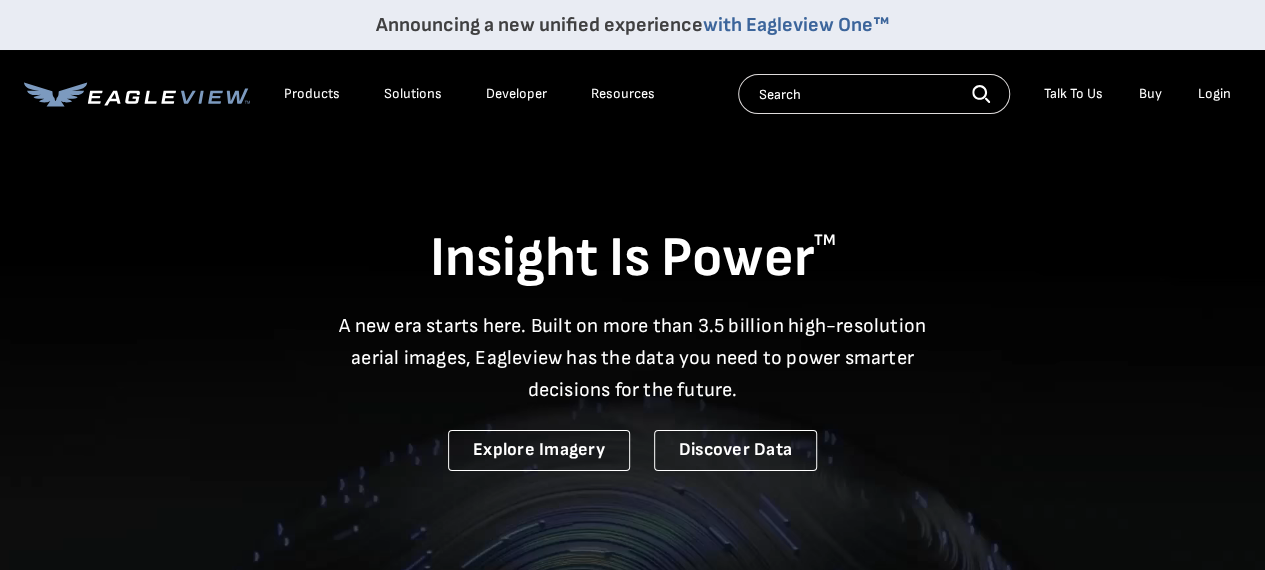 click on "Login" at bounding box center (1214, 94) 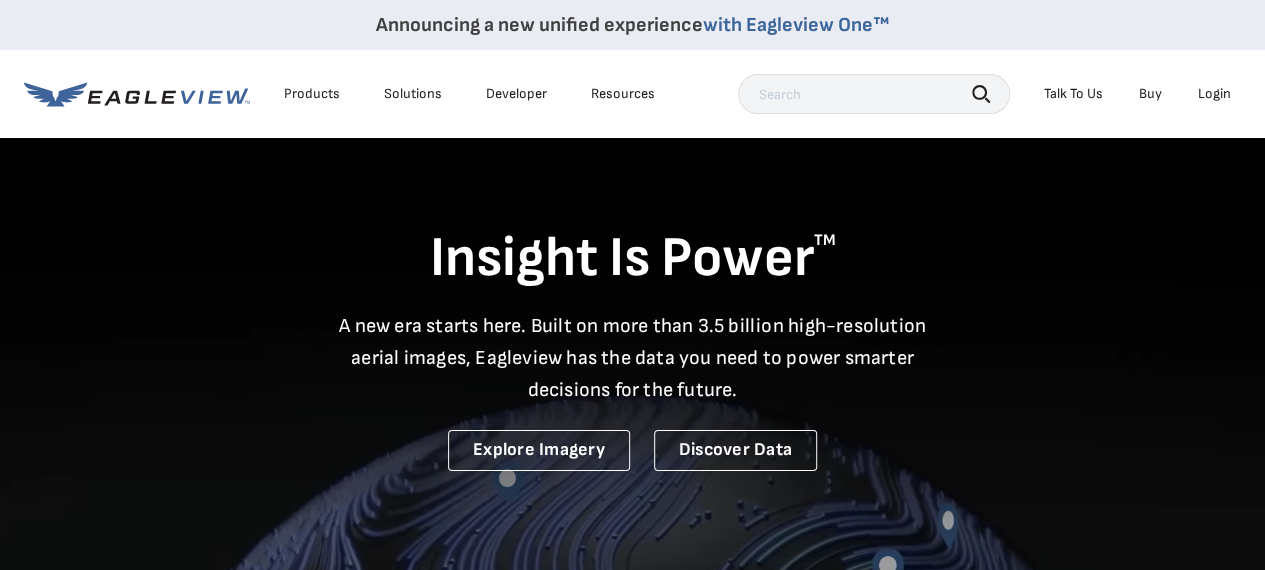 click on "Login" at bounding box center [1214, 94] 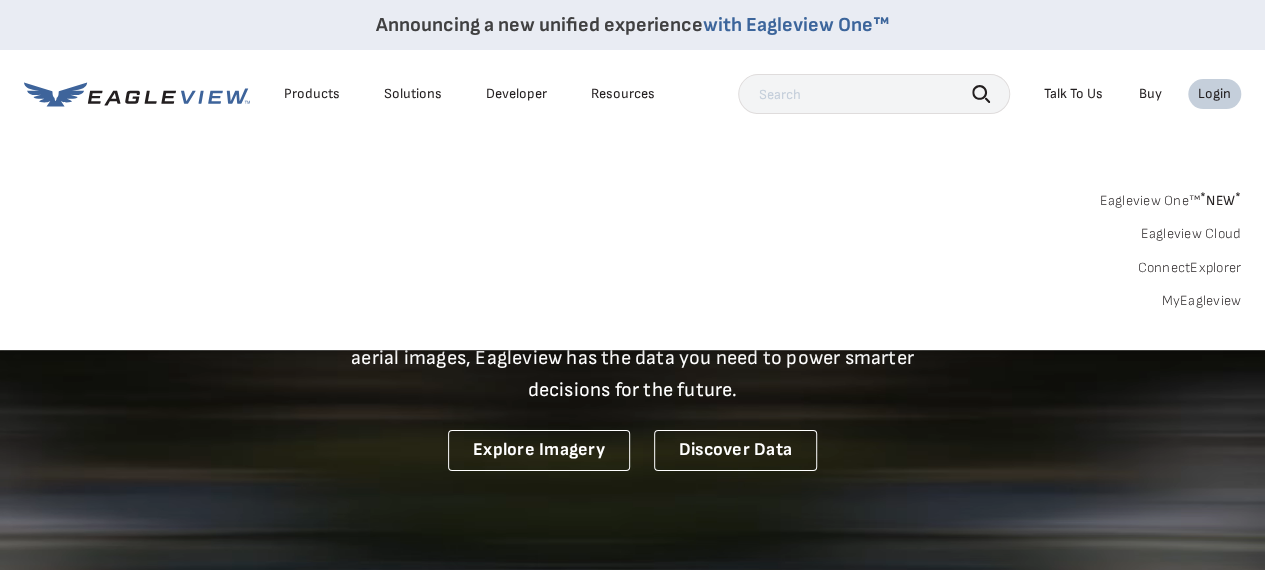 click on "Login" at bounding box center (1214, 94) 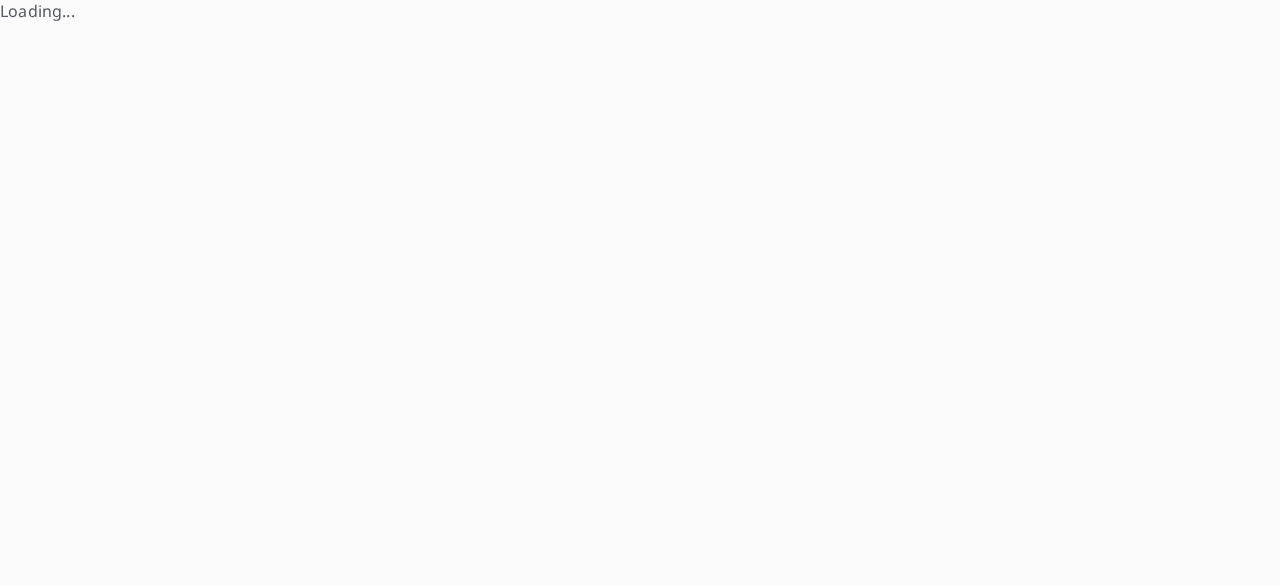 scroll, scrollTop: 0, scrollLeft: 0, axis: both 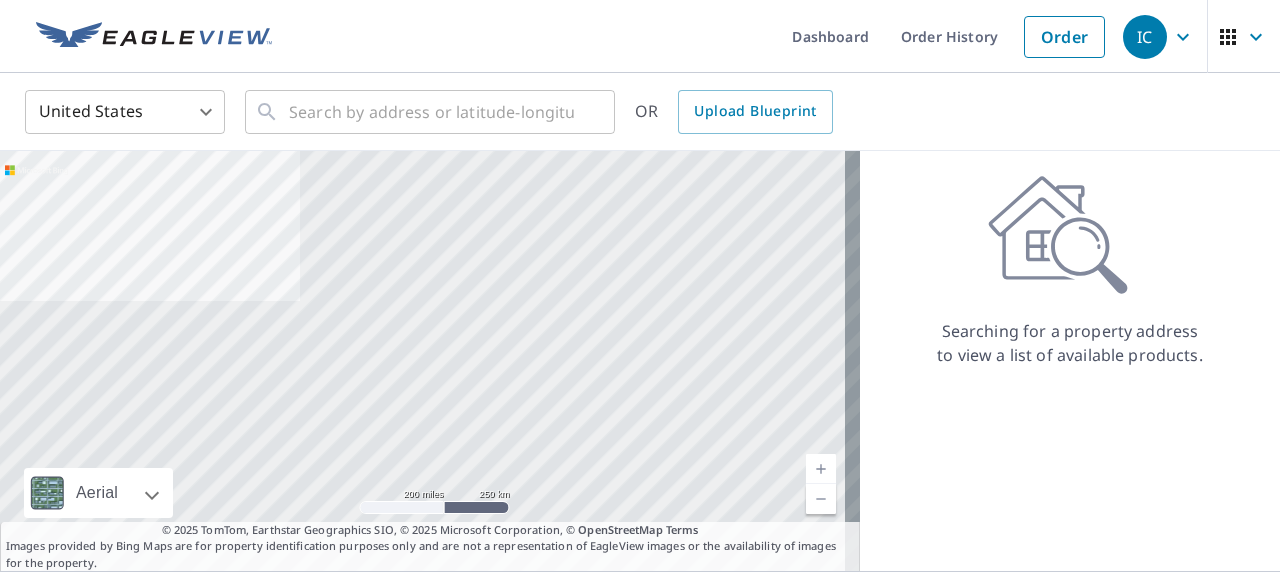 click at bounding box center [154, 37] 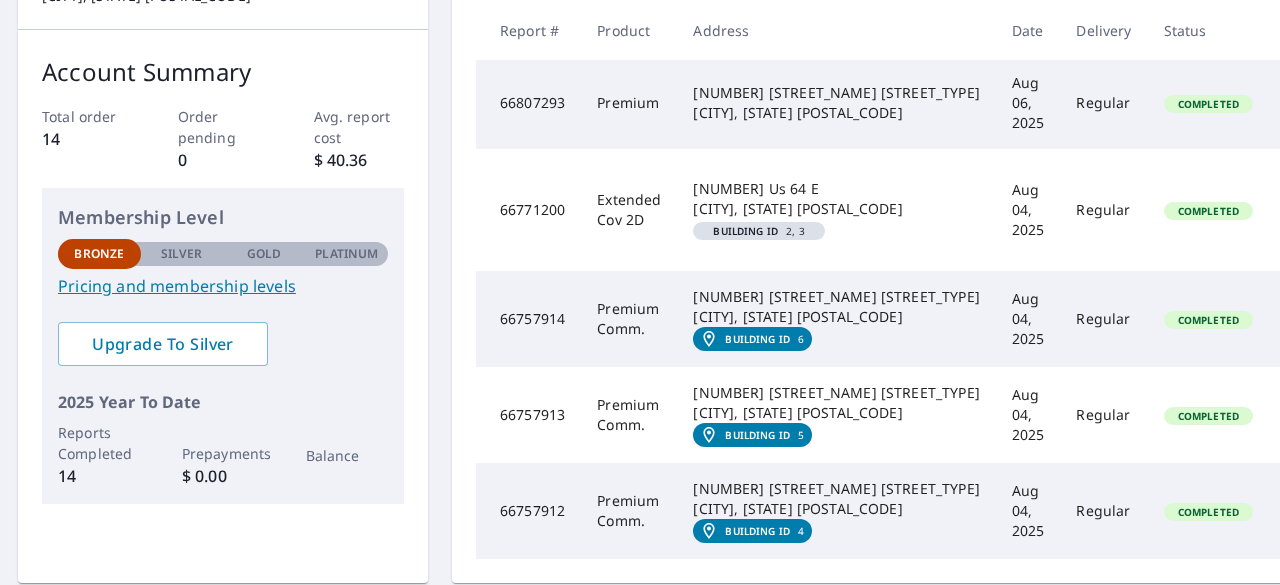 scroll, scrollTop: 0, scrollLeft: 6, axis: horizontal 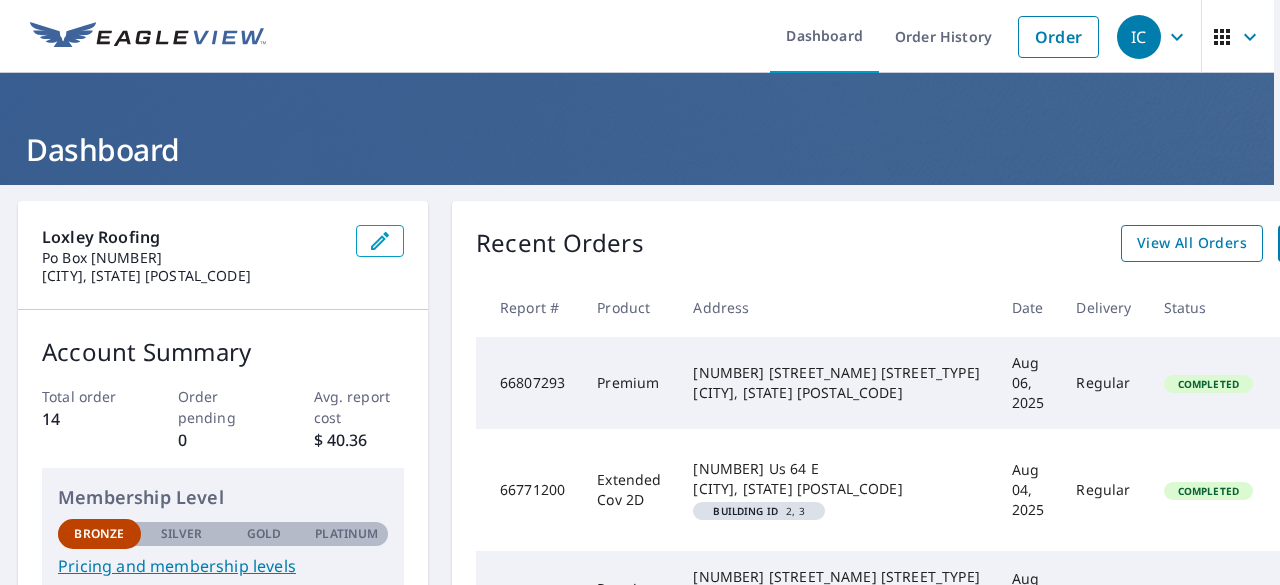 click on "View All Orders" at bounding box center [1192, 243] 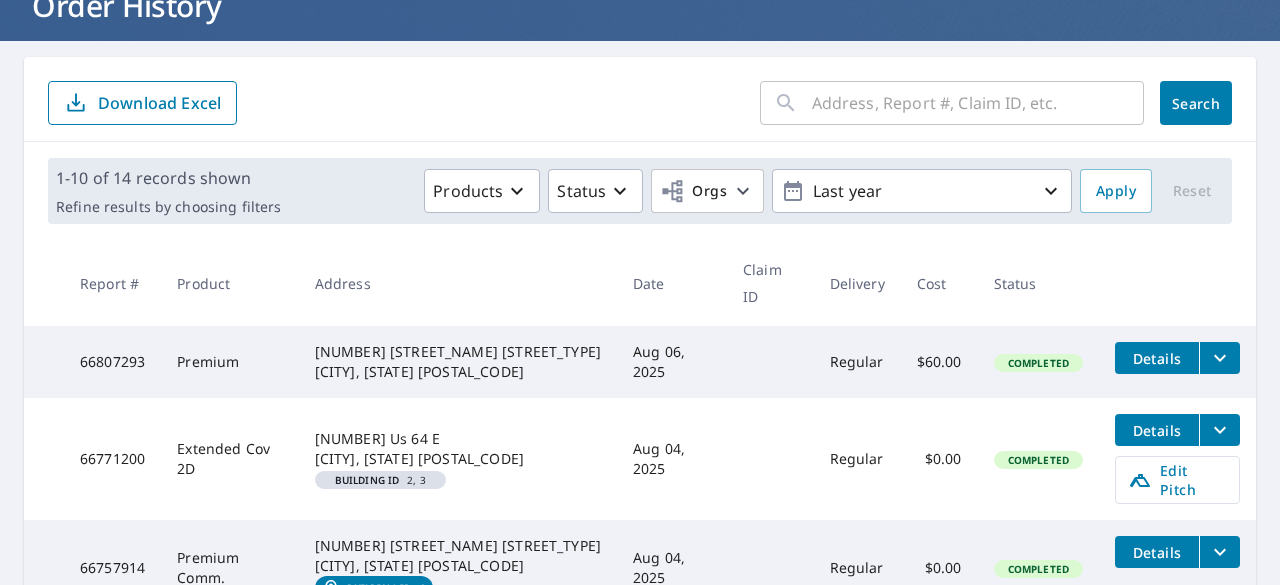 scroll, scrollTop: 0, scrollLeft: 0, axis: both 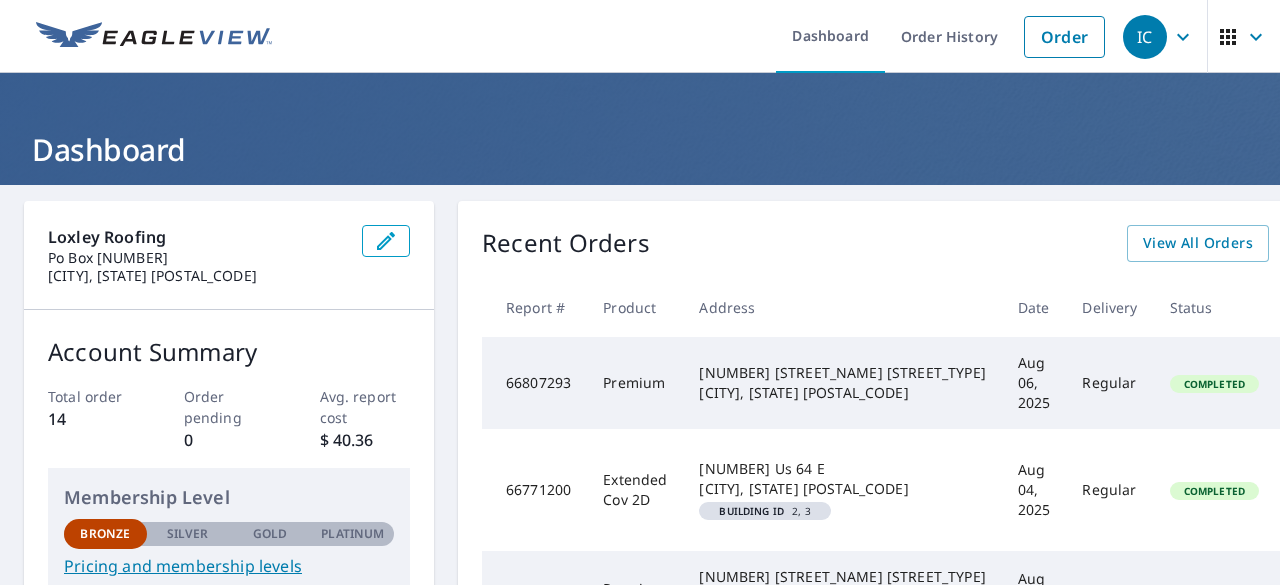 click on "Start New Order" at bounding box center (1358, 243) 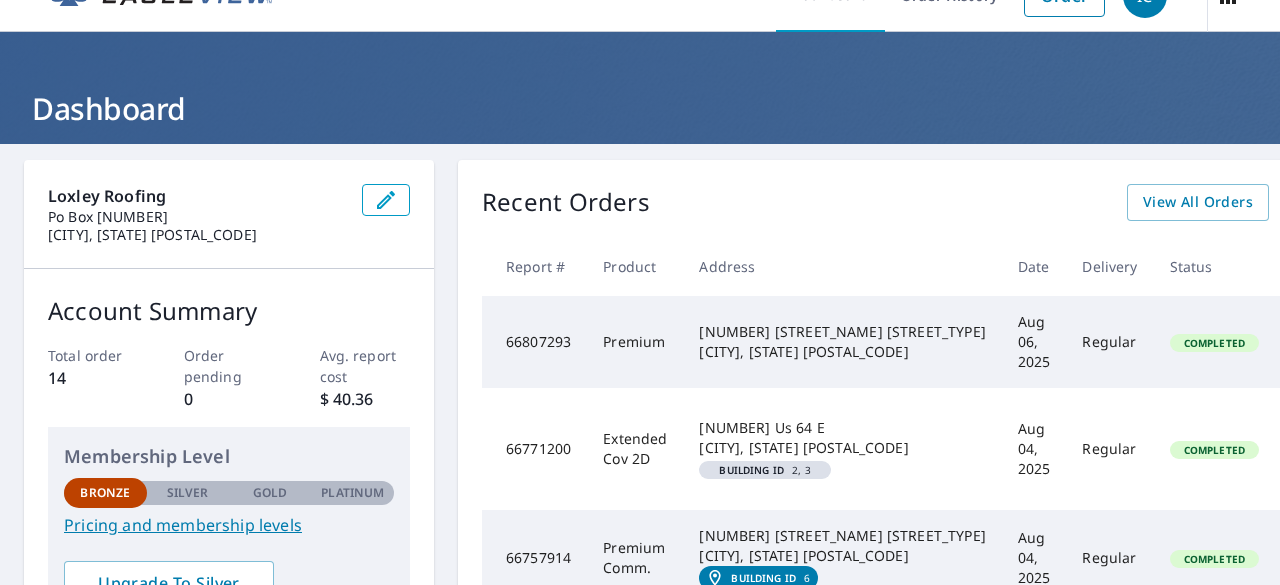 scroll, scrollTop: 0, scrollLeft: 0, axis: both 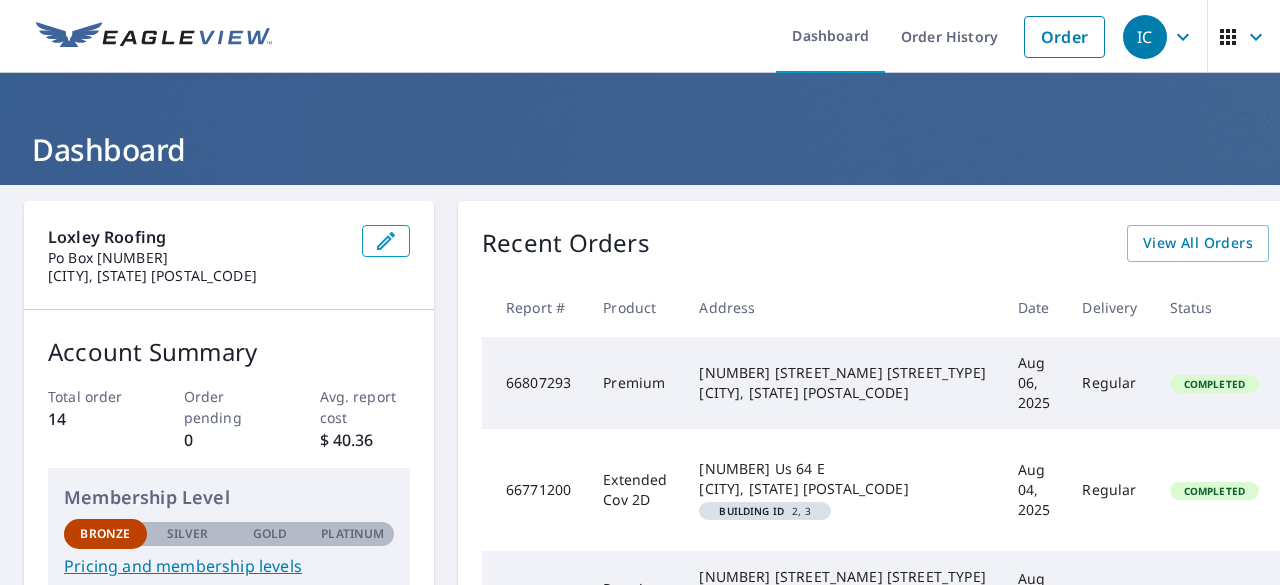 click on "Start New Order" at bounding box center [1358, 243] 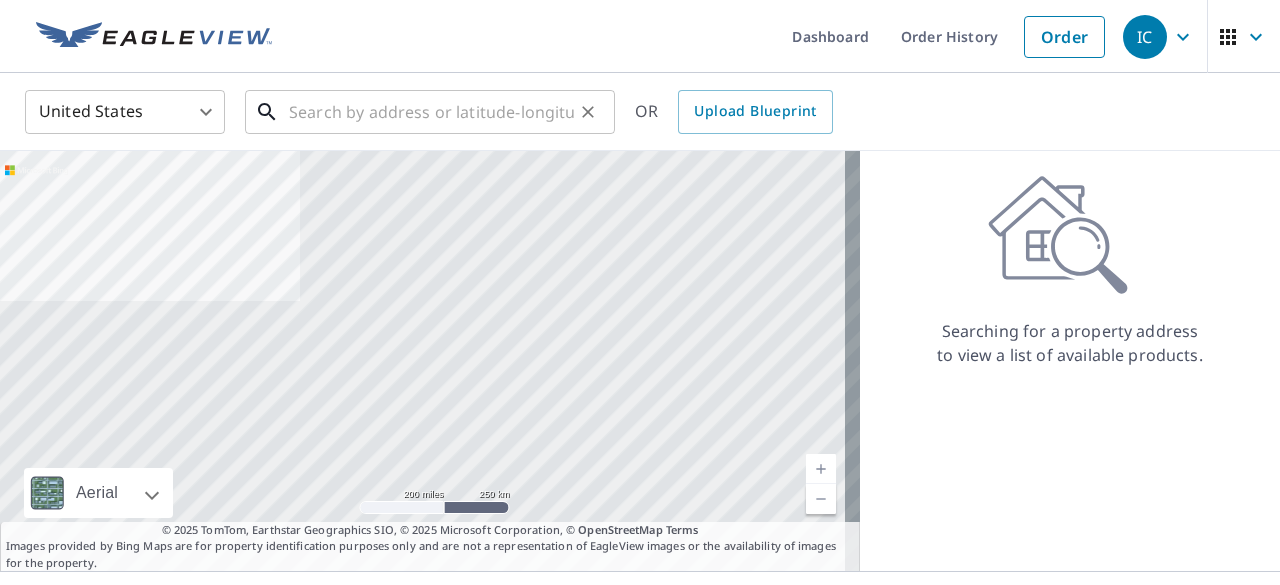 click at bounding box center (431, 112) 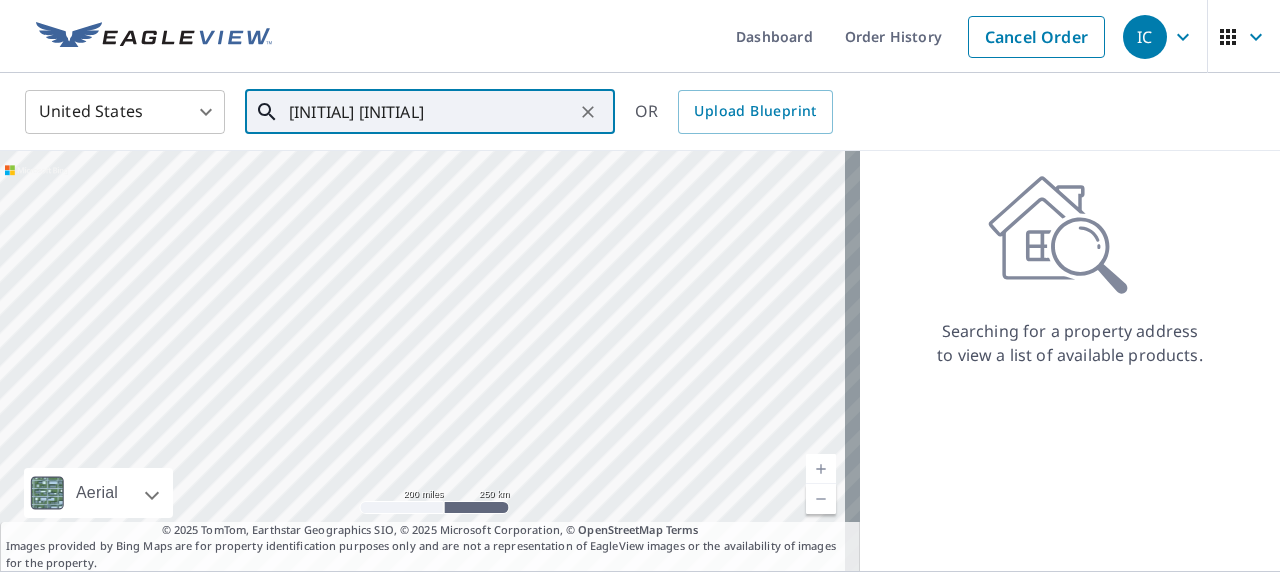 type on "l" 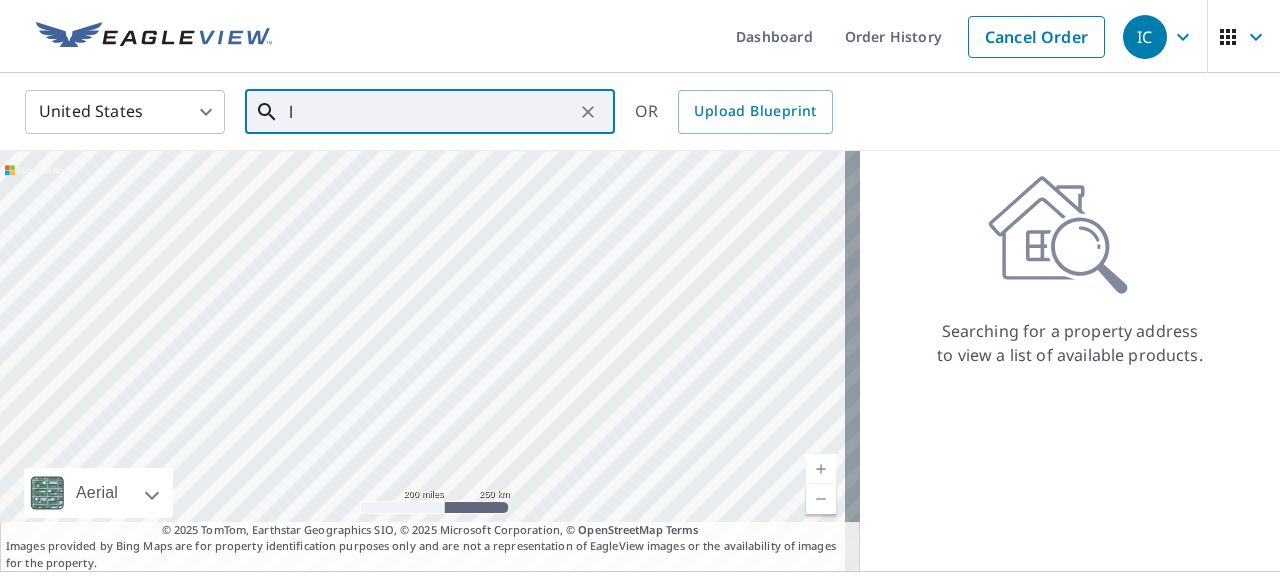 type 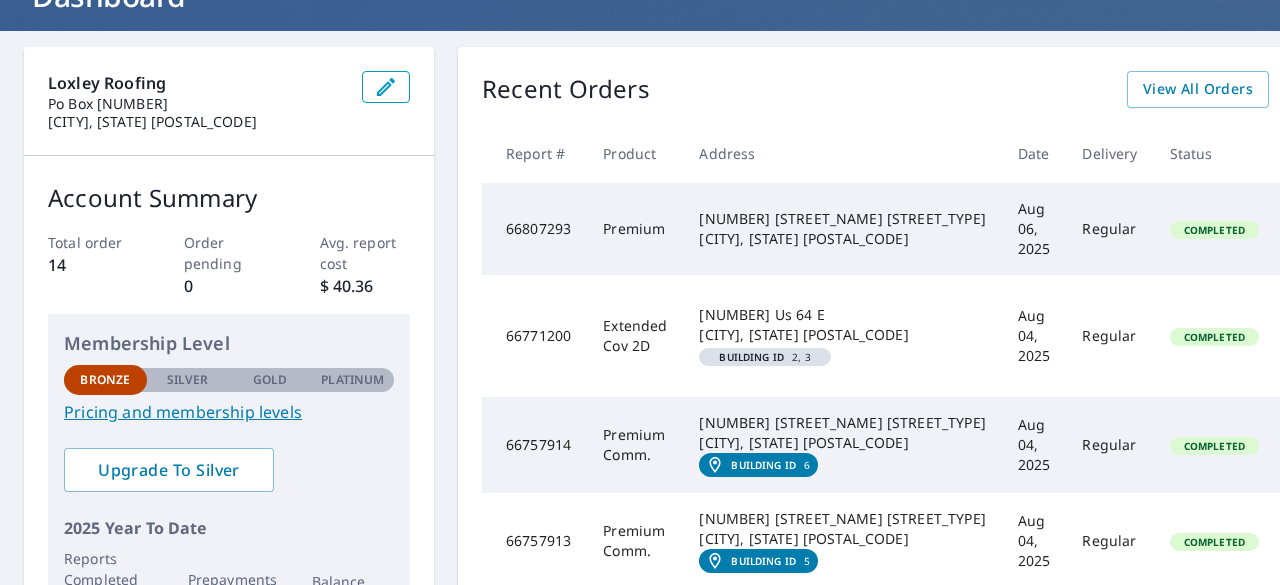 scroll, scrollTop: 0, scrollLeft: 0, axis: both 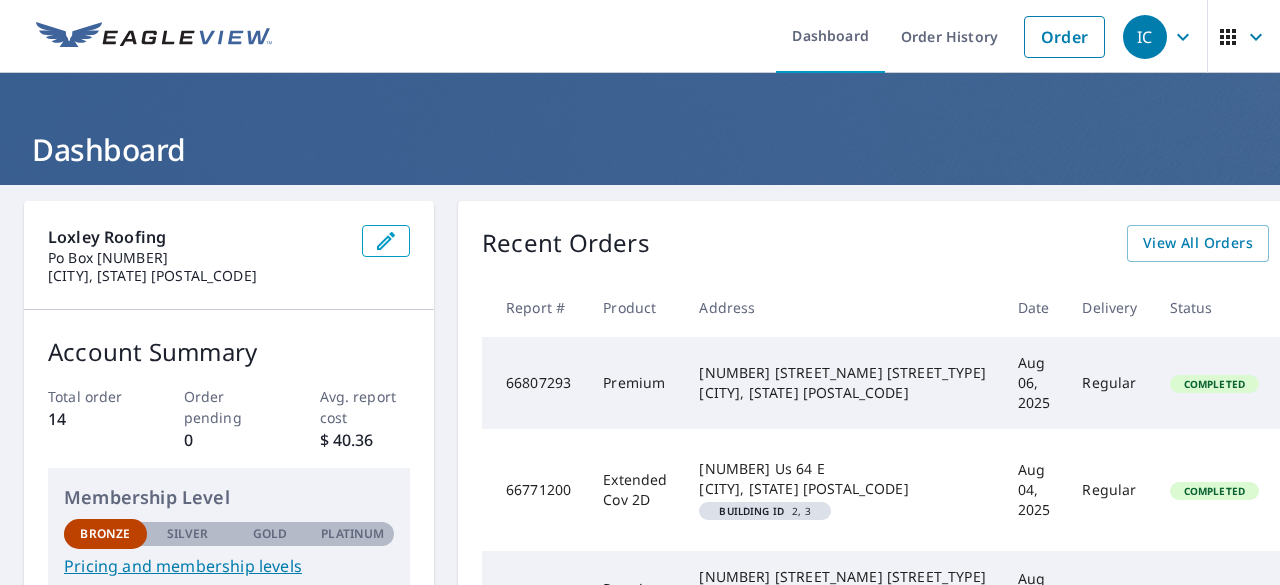 click at bounding box center [154, 37] 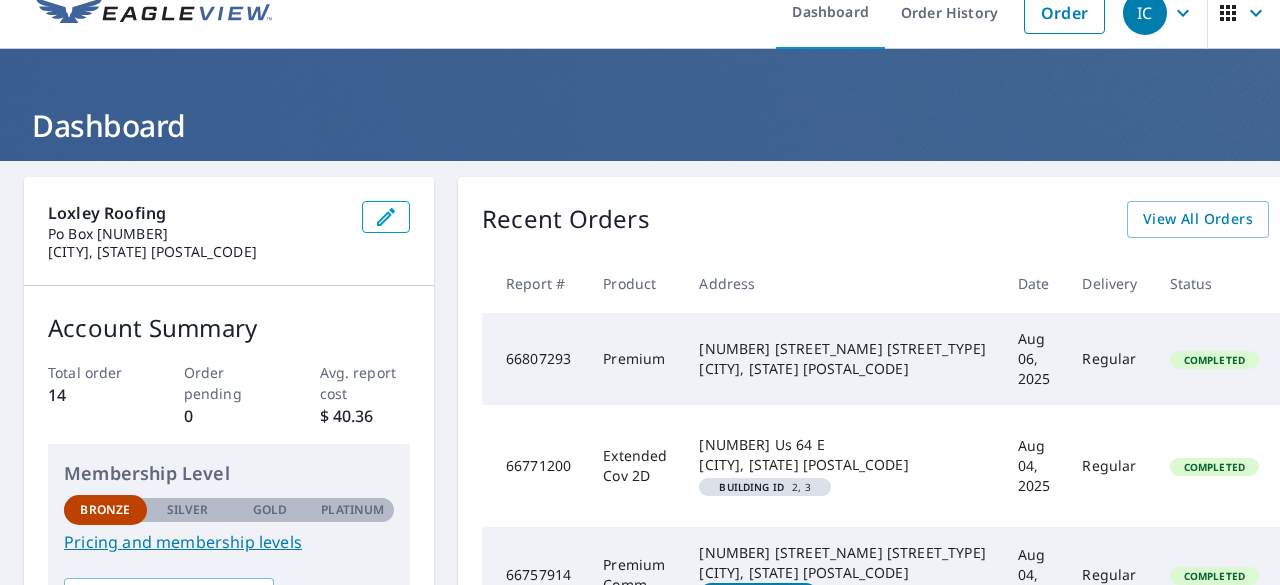 scroll, scrollTop: 0, scrollLeft: 0, axis: both 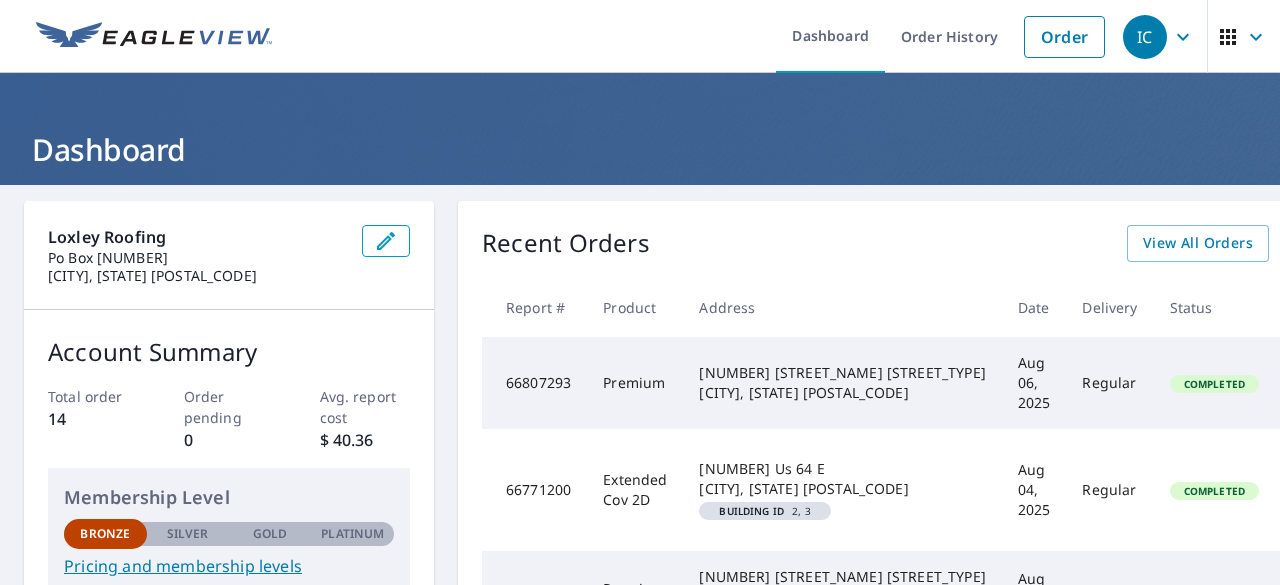 click on "Start New Order" at bounding box center [1358, 243] 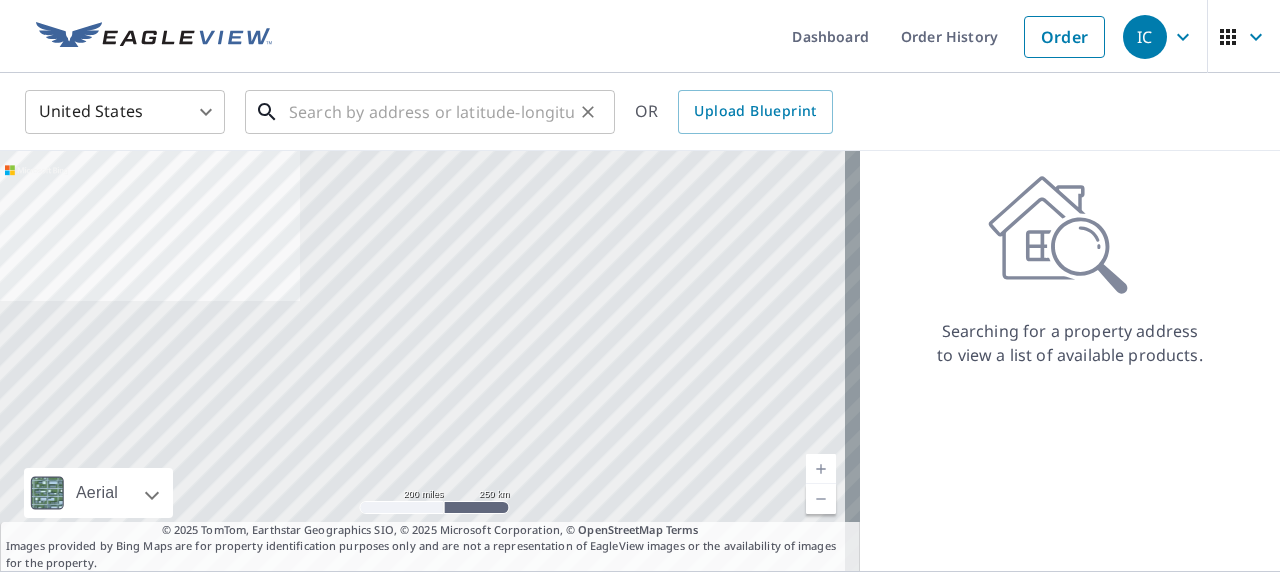 click at bounding box center [431, 112] 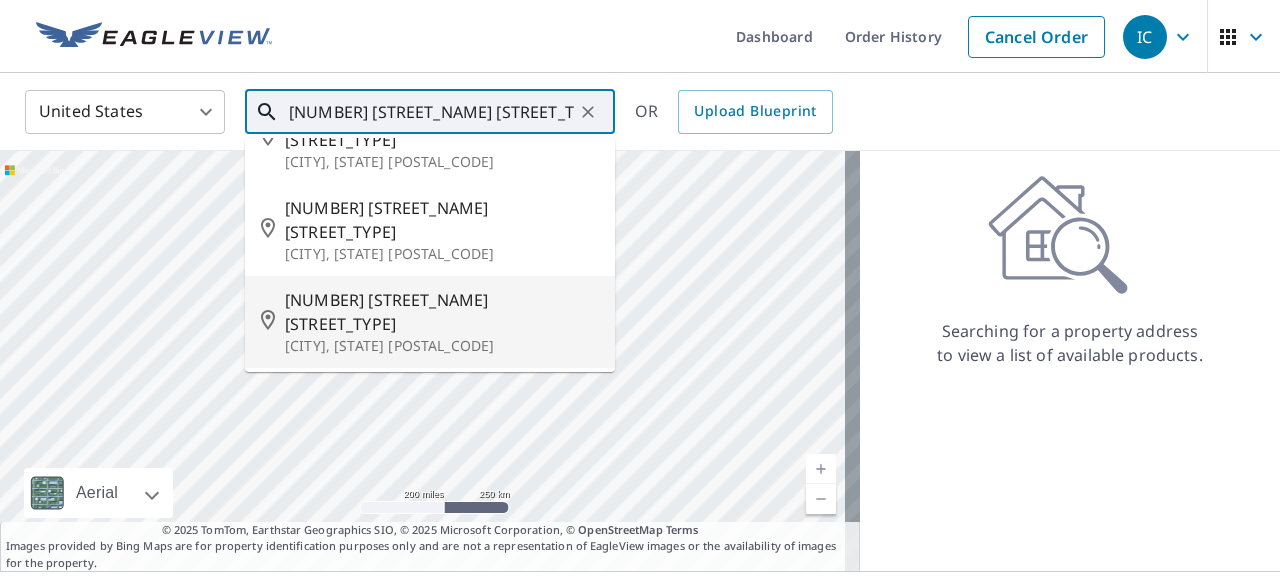 scroll, scrollTop: 0, scrollLeft: 0, axis: both 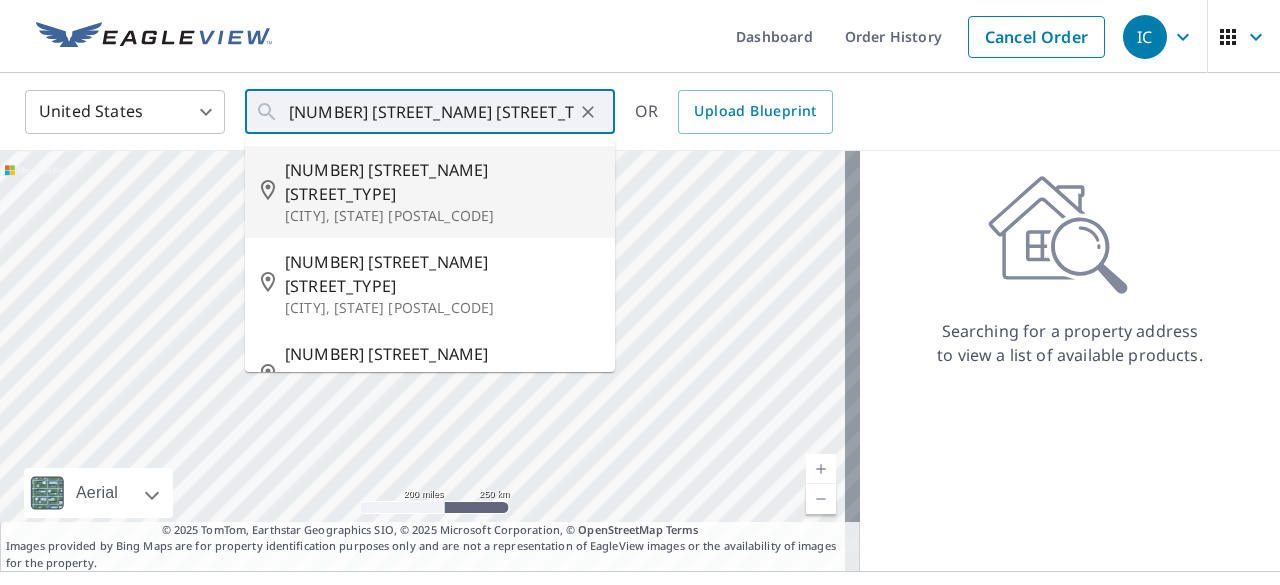 type on "[NUMBER] [STREET_NAME] [STREET_TYPE] [CITY], [STATE] [POSTAL_CODE]" 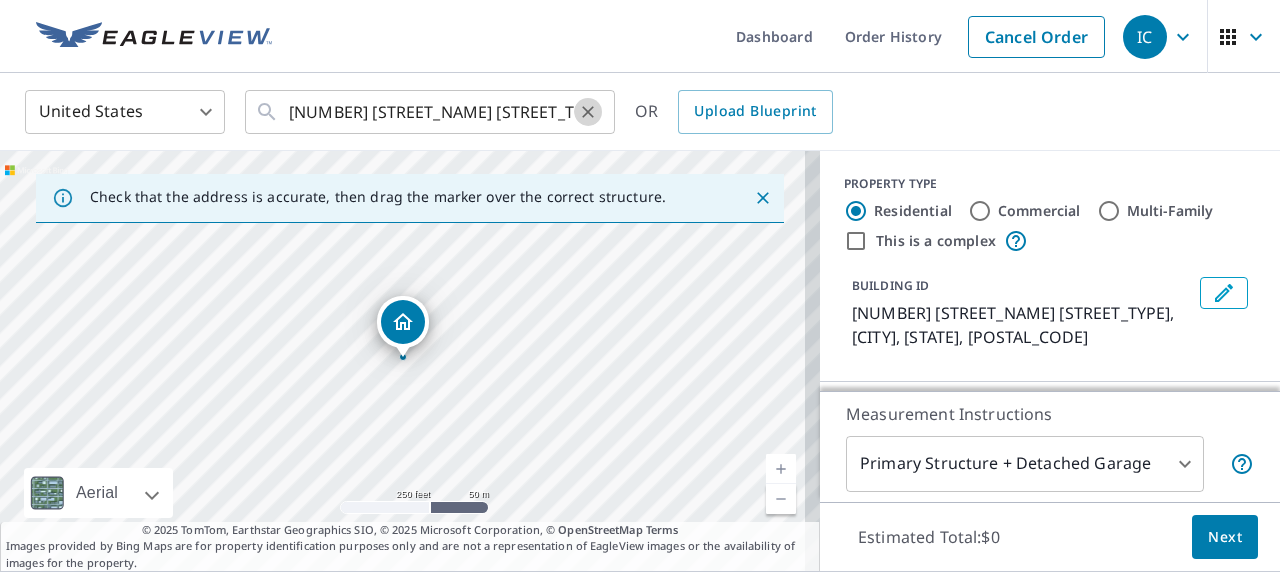 click 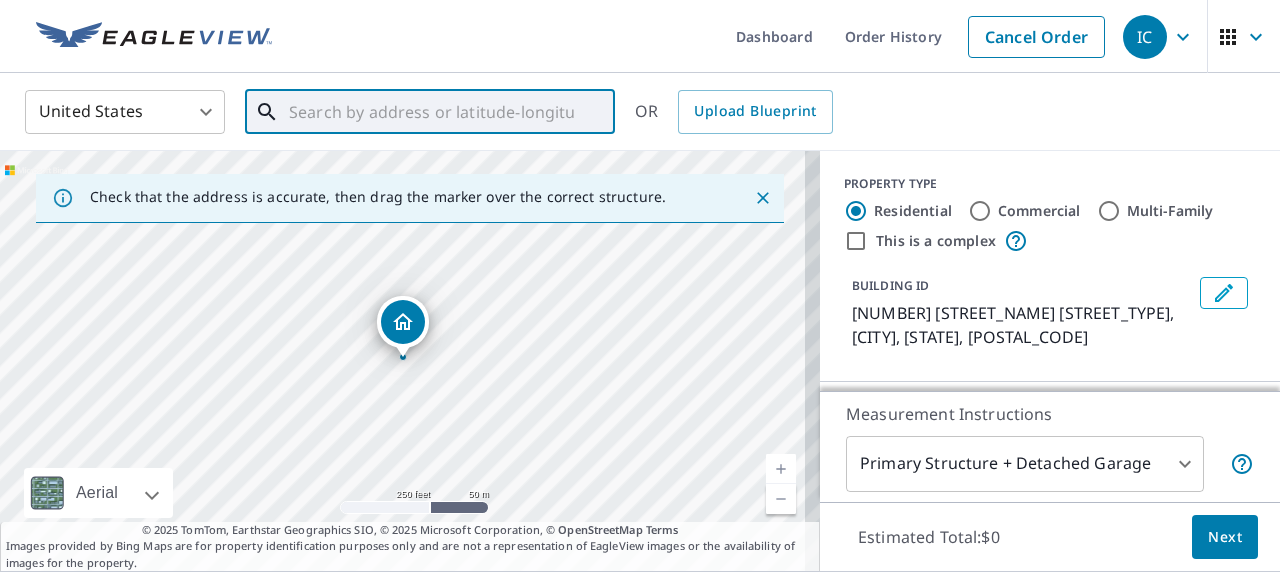 scroll, scrollTop: 0, scrollLeft: 0, axis: both 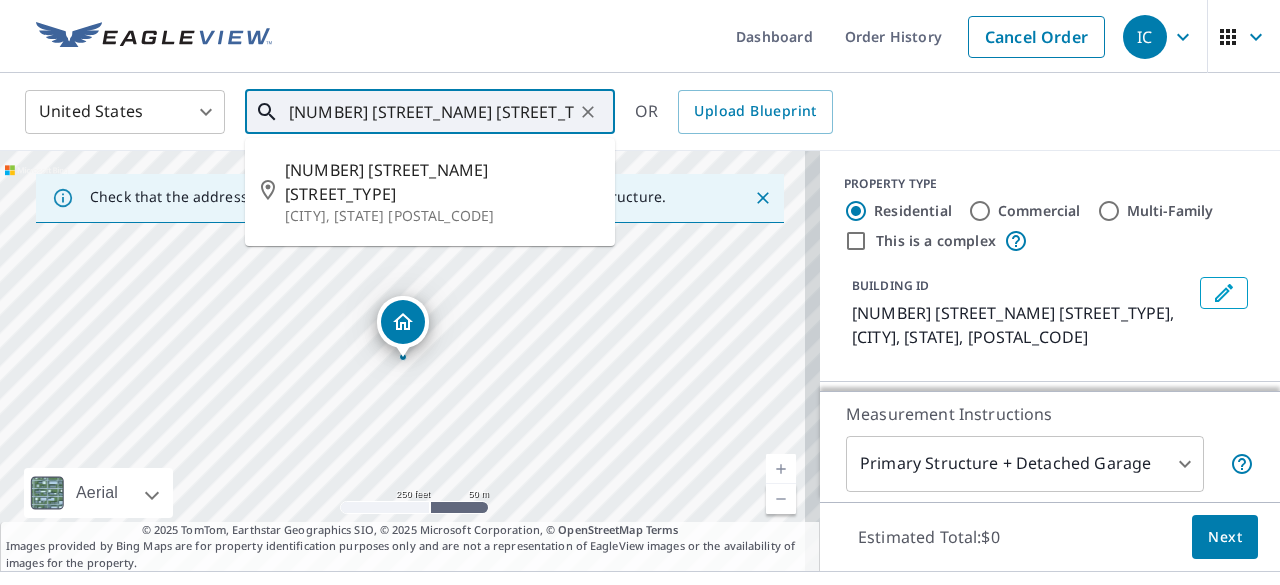 type on "[NUMBER] [STREET_NAME] [STREET_TYPE] [CITY]" 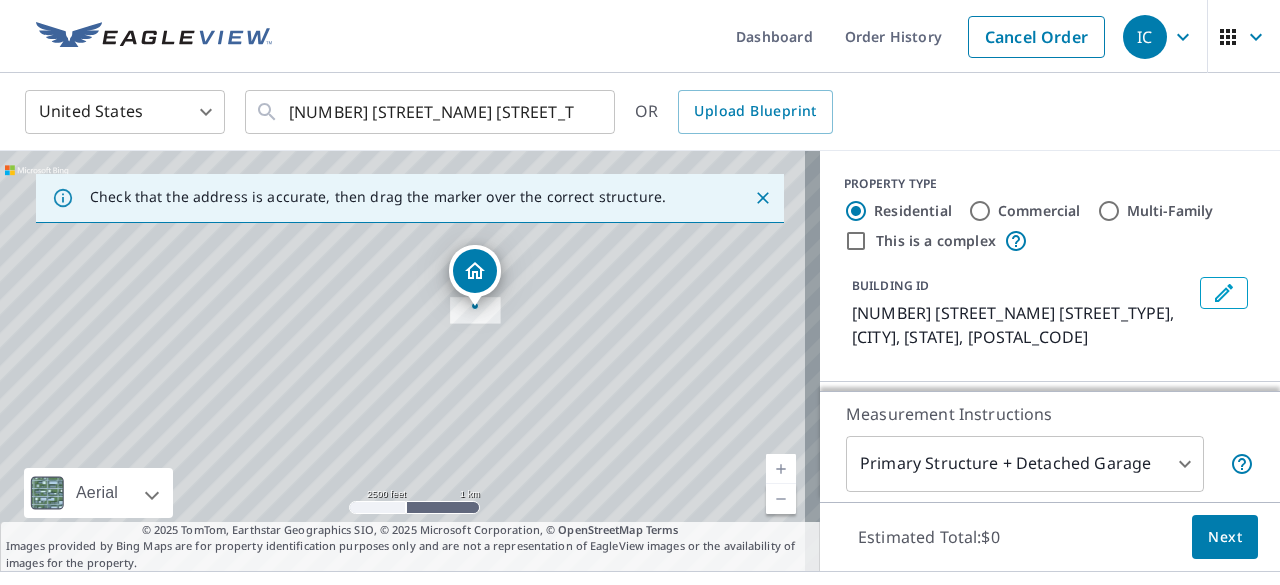 click 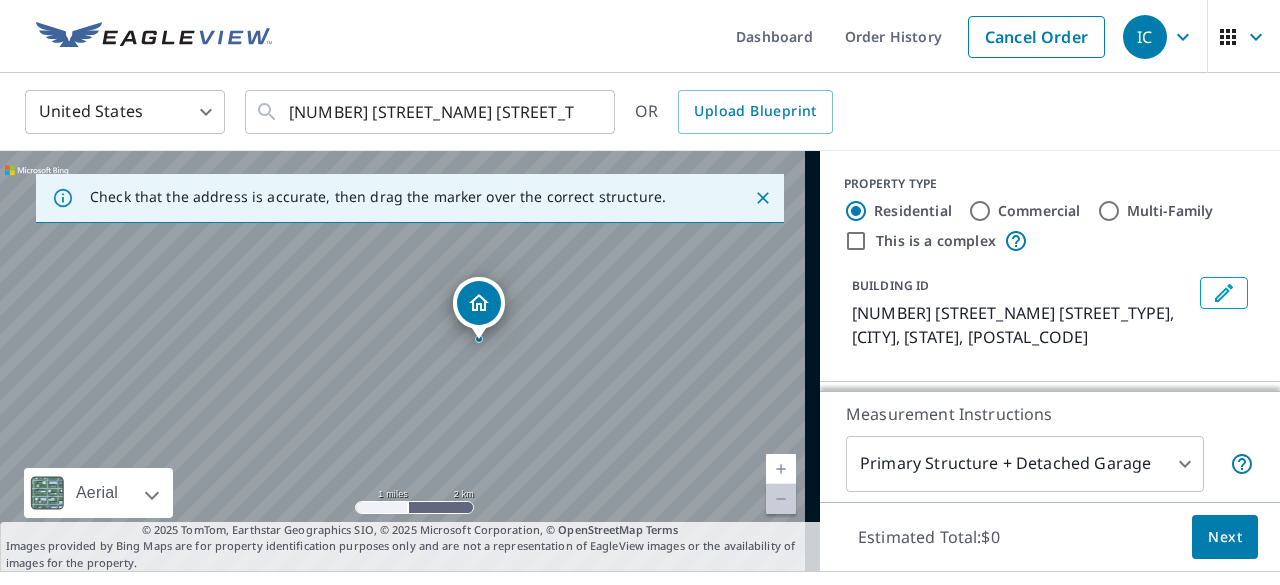 click 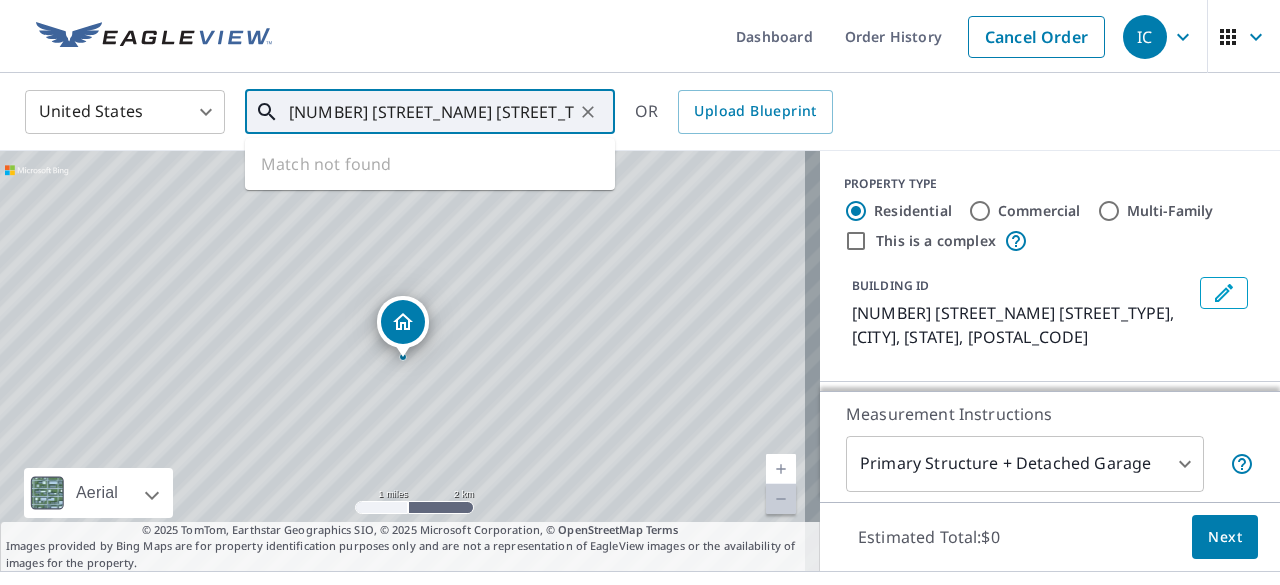 click on "[NUMBER] [STREET_NAME] [STREET_TYPE] [CITY]" at bounding box center [431, 112] 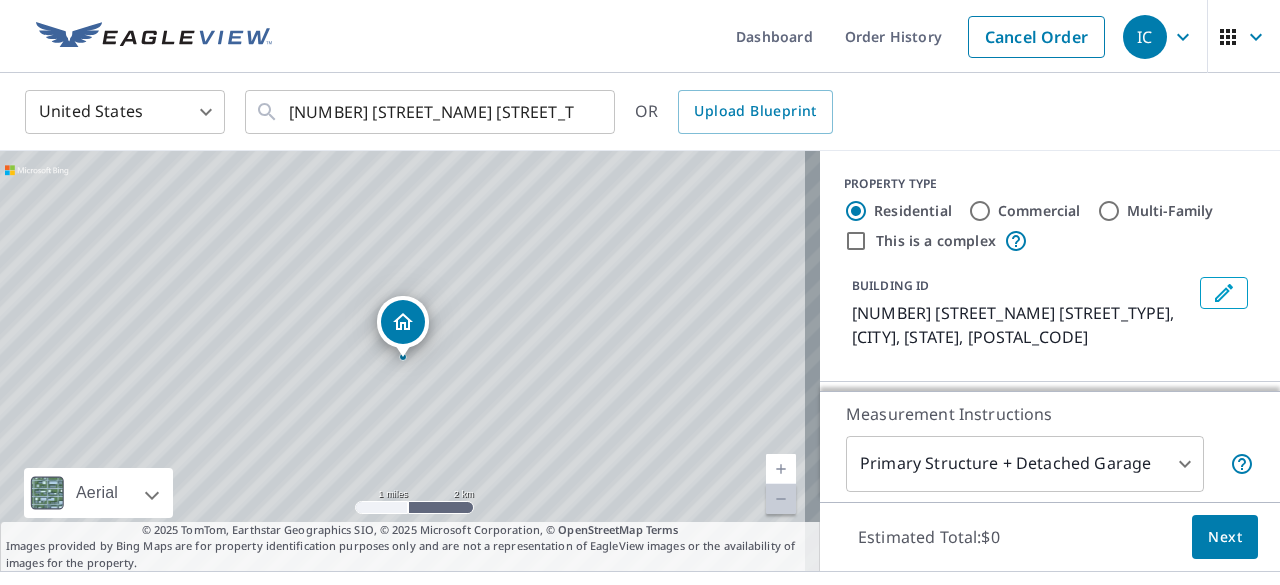 click on "[NUMBER] [STREET_NAME] [STREET_TYPE], [CITY], [STATE], [POSTAL_CODE]" at bounding box center [1022, 325] 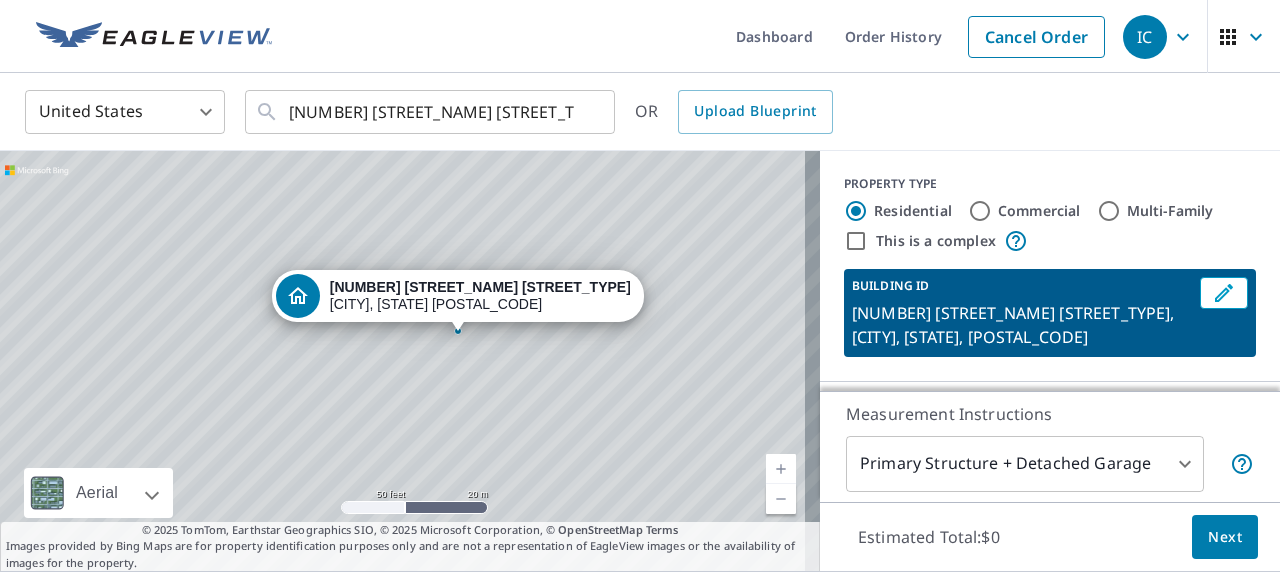 drag, startPoint x: 448, startPoint y: 319, endPoint x: 497, endPoint y: 404, distance: 98.11218 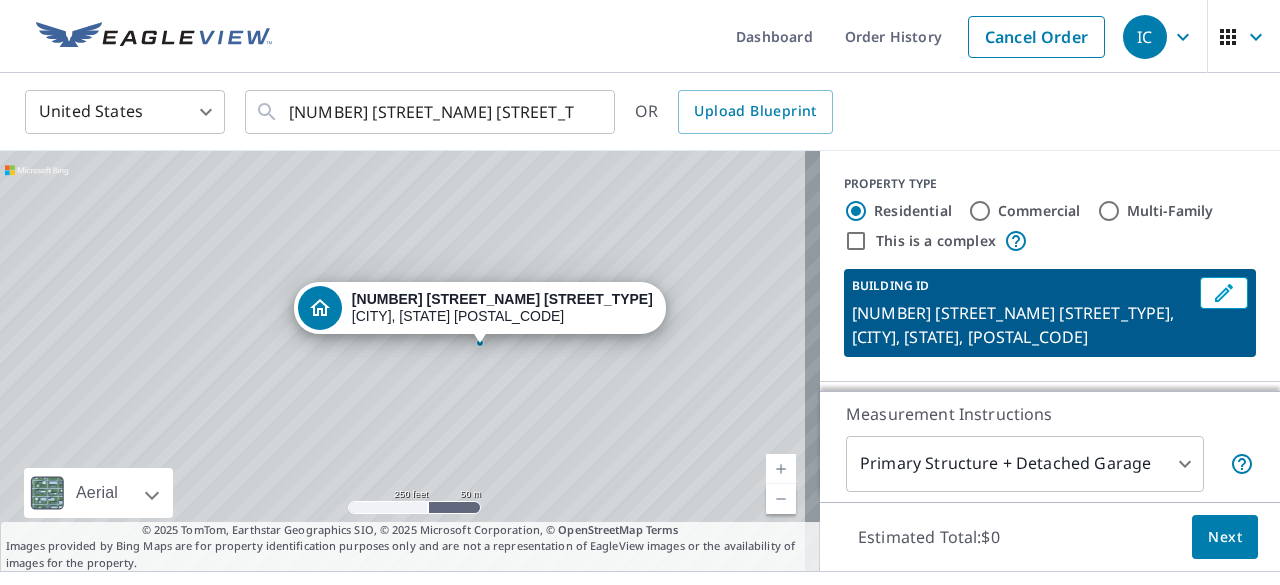 drag, startPoint x: 497, startPoint y: 404, endPoint x: 489, endPoint y: 363, distance: 41.773197 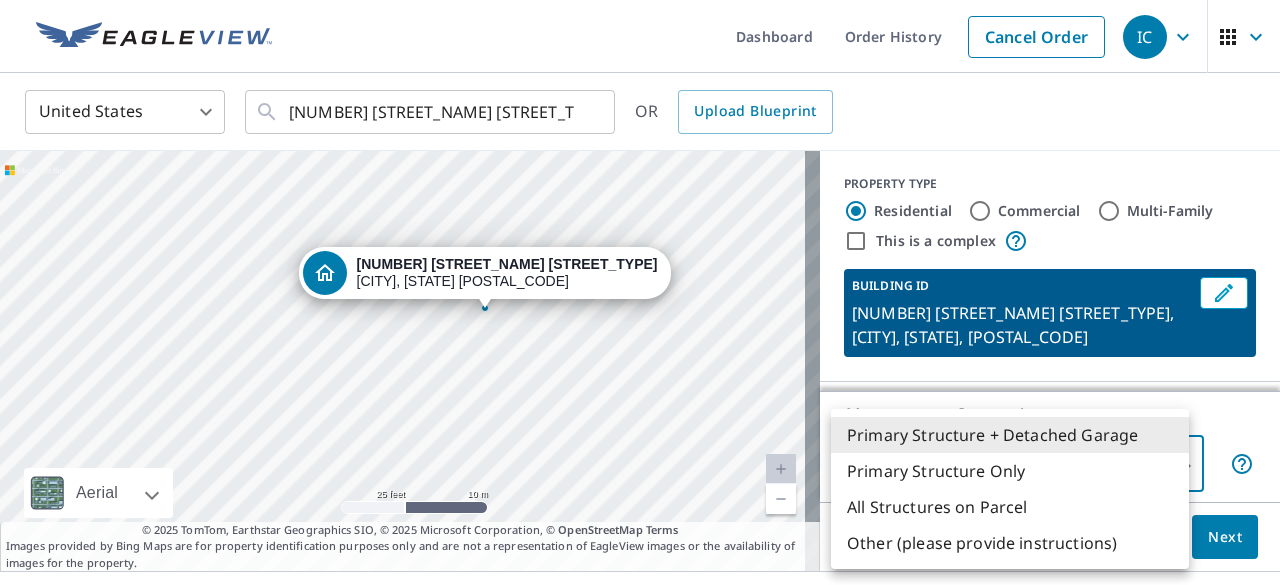 click on "IC IC
Dashboard Order History Cancel Order IC United States US ​ [NUMBER] [STREET_NAME] [STREET_TYPE] [CITY] ​ OR Upload Blueprint [NUMBER] [STREET_NAME] [STREET_TYPE] [CITY], [STATE] [POSTAL_CODE] Aerial Road A standard road map Aerial A detailed look from above Labels Labels 25 feet 10 m © 2025 TomTom, © Vexcel Imaging, © 2025 Microsoft Corporation,  © OpenStreetMap Terms © 2025 TomTom, Earthstar Geographics SIO, © 2025 Microsoft Corporation, ©   OpenStreetMap   Terms Images provided by Bing Maps are for property identification purposes only and are not a representation of EagleView images or the availability of images for the property. PROPERTY TYPE Residential Commercial Multi-Family This is a complex BUILDING ID [NUMBER] [STREET_NAME] [STREET_TYPE], [CITY], [STATE], [POSTAL_CODE] Full House Products New Full House™ $105 Roof Products New Premium $32.75 - $87 QuickSquares™ $18 Gutter $13.75 Bid Perfect™ $18 Solar Products New Inform Essentials+ $63.25 Walls Products New Walls, Windows & Doors $78 Walls $40 Measurement Instructions 1 ​ $0 Next  |" at bounding box center [640, 292] 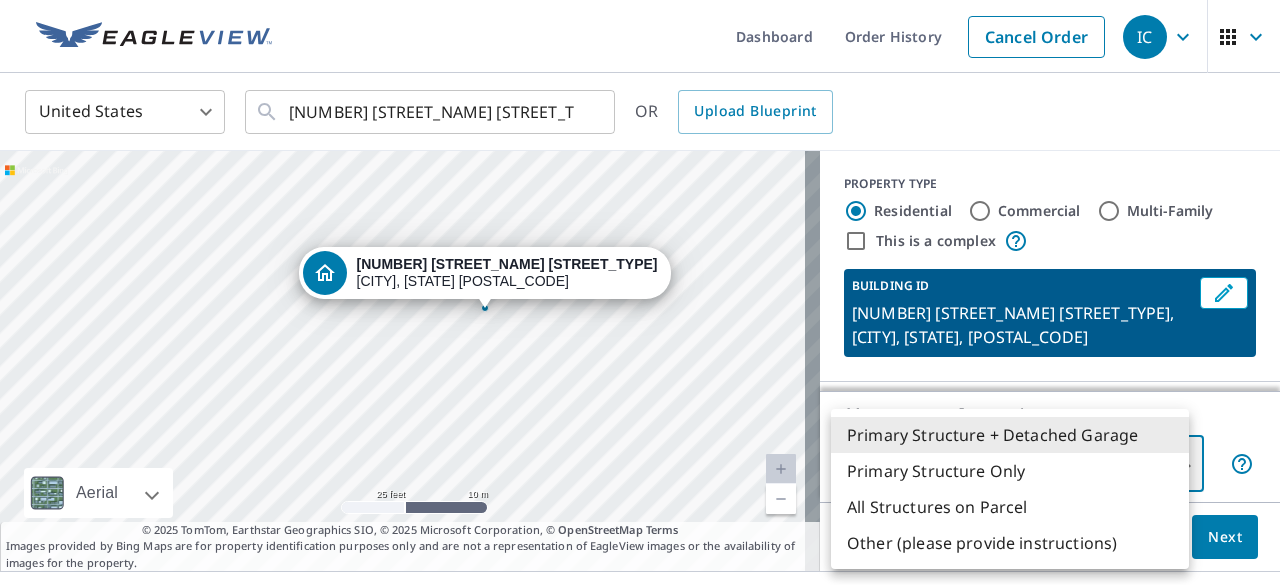 type on "2" 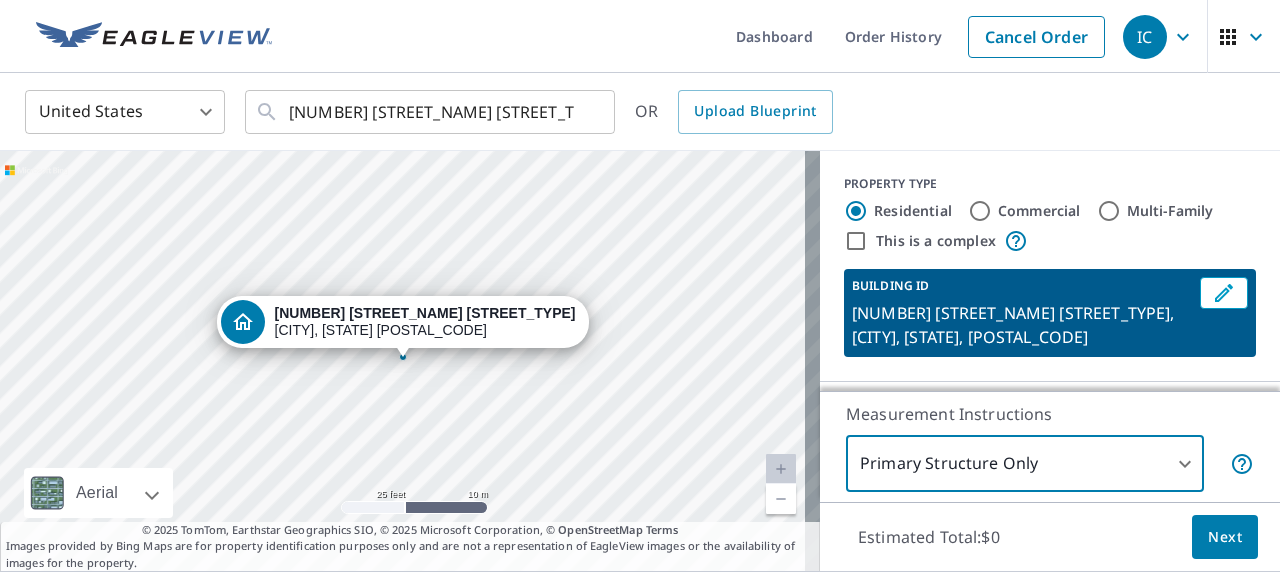 click on "Next" at bounding box center (1225, 537) 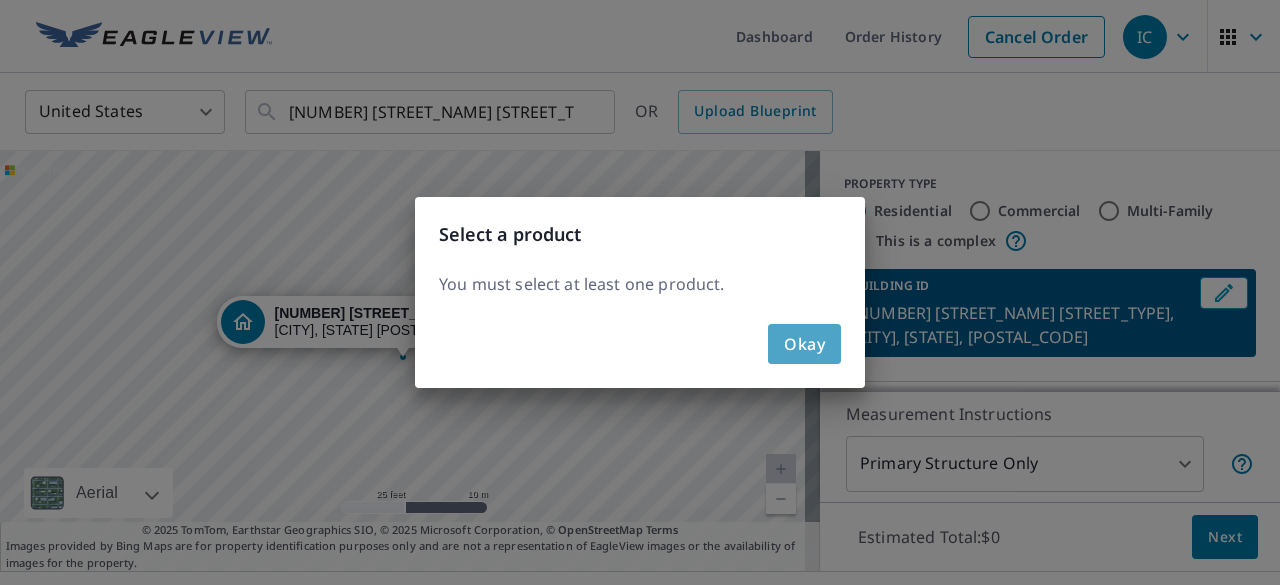 click on "Okay" at bounding box center [804, 344] 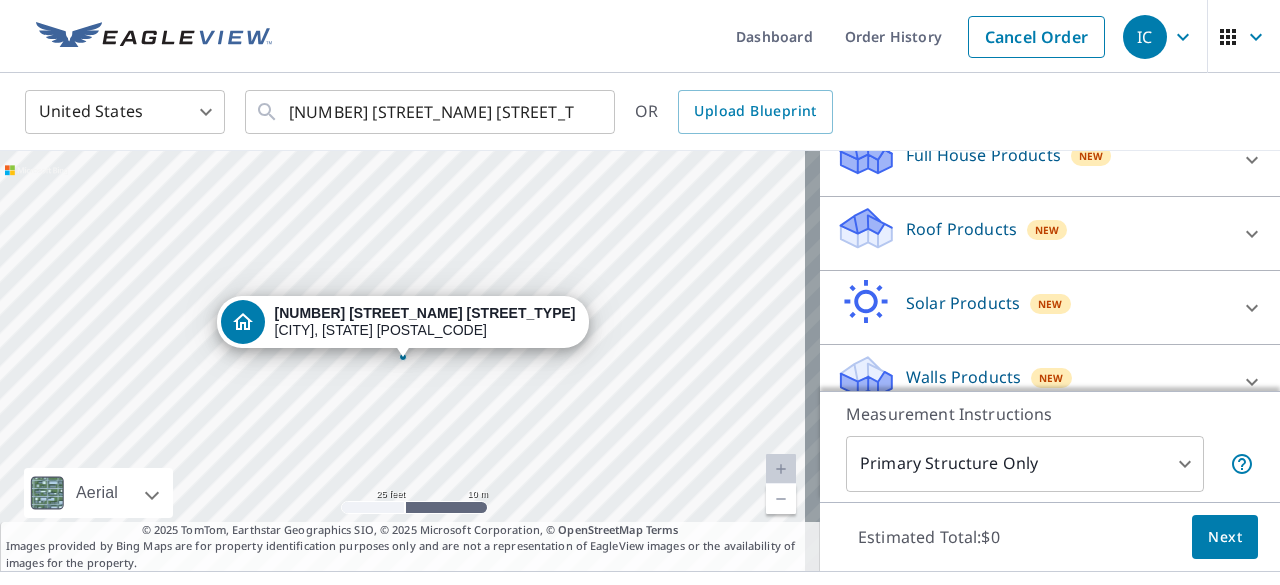 scroll, scrollTop: 276, scrollLeft: 0, axis: vertical 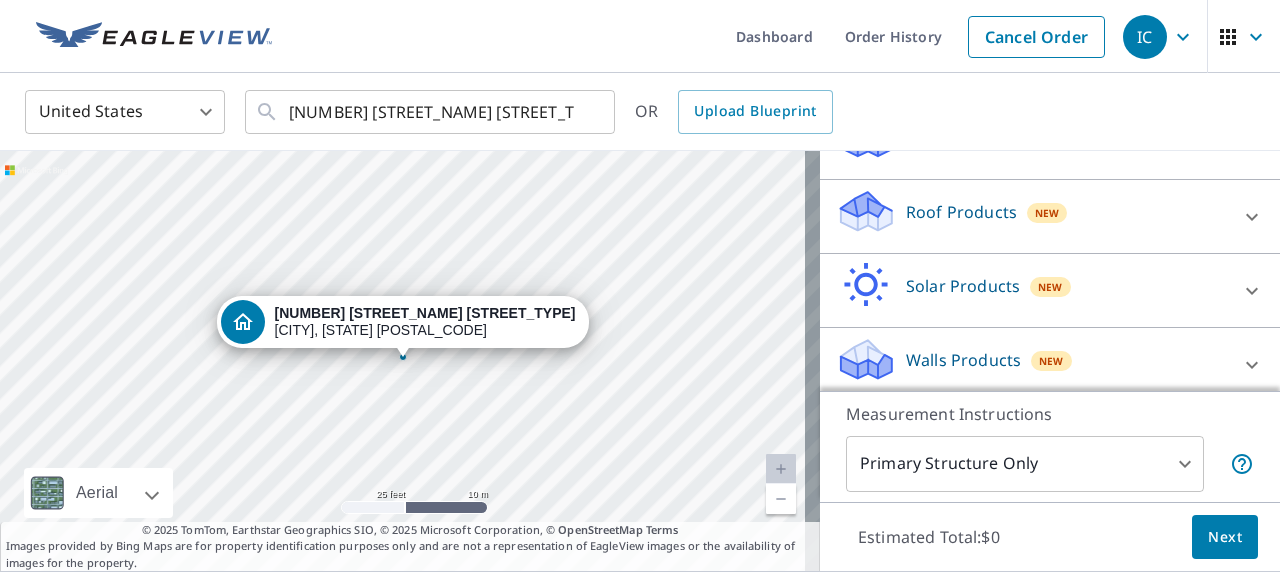 click on "Roof Products" at bounding box center [961, 212] 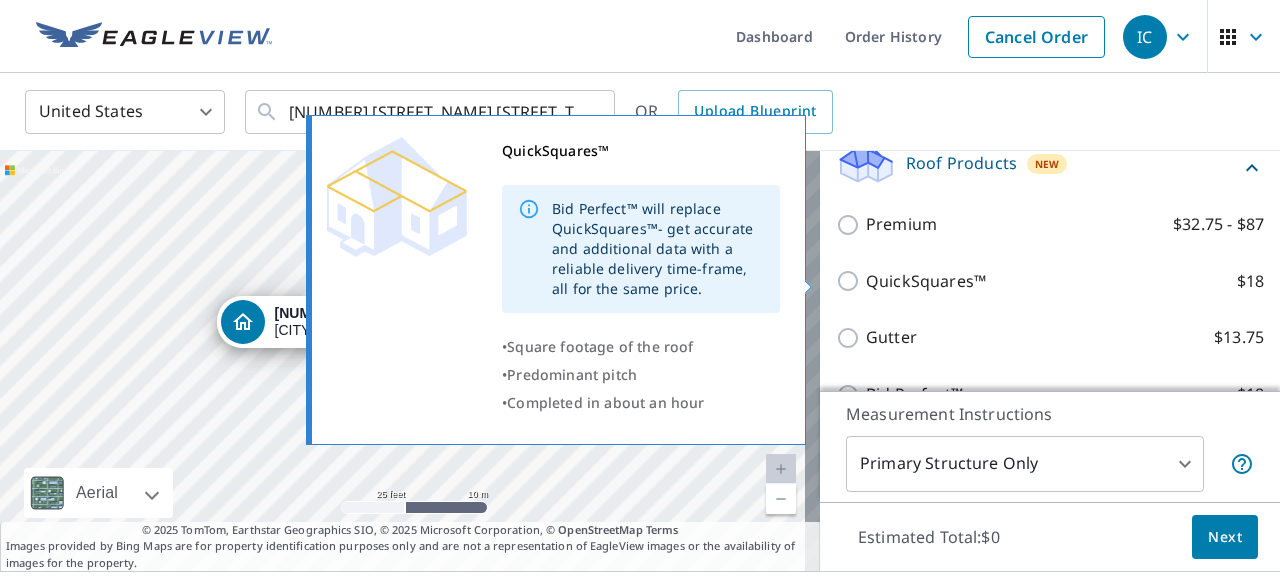 scroll, scrollTop: 326, scrollLeft: 0, axis: vertical 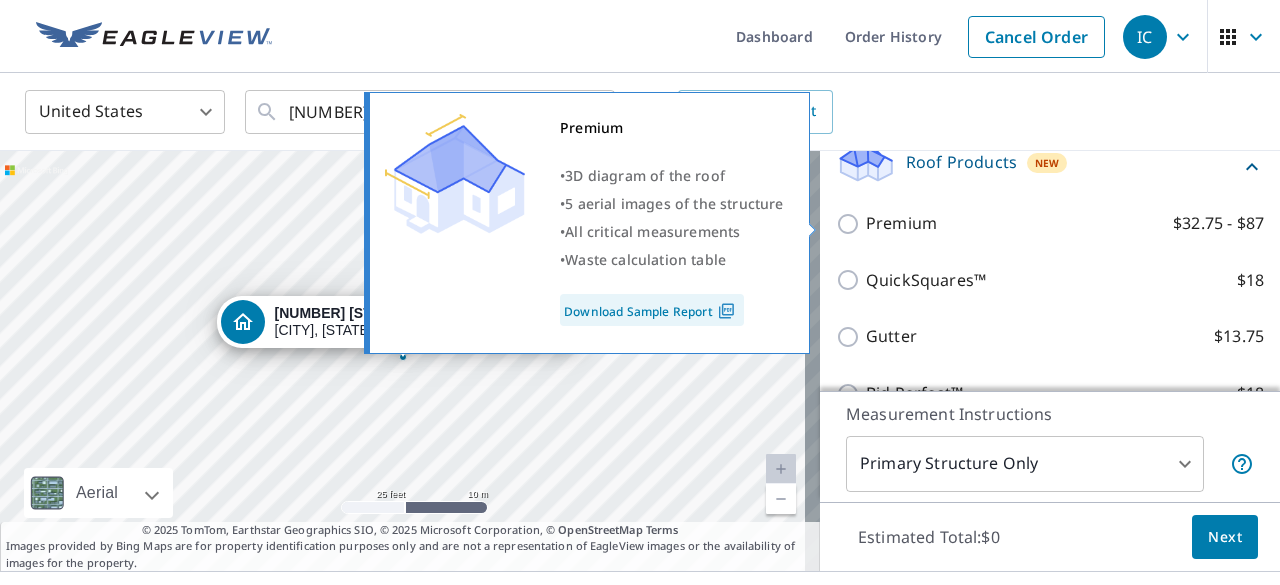 click on "Premium" at bounding box center [901, 223] 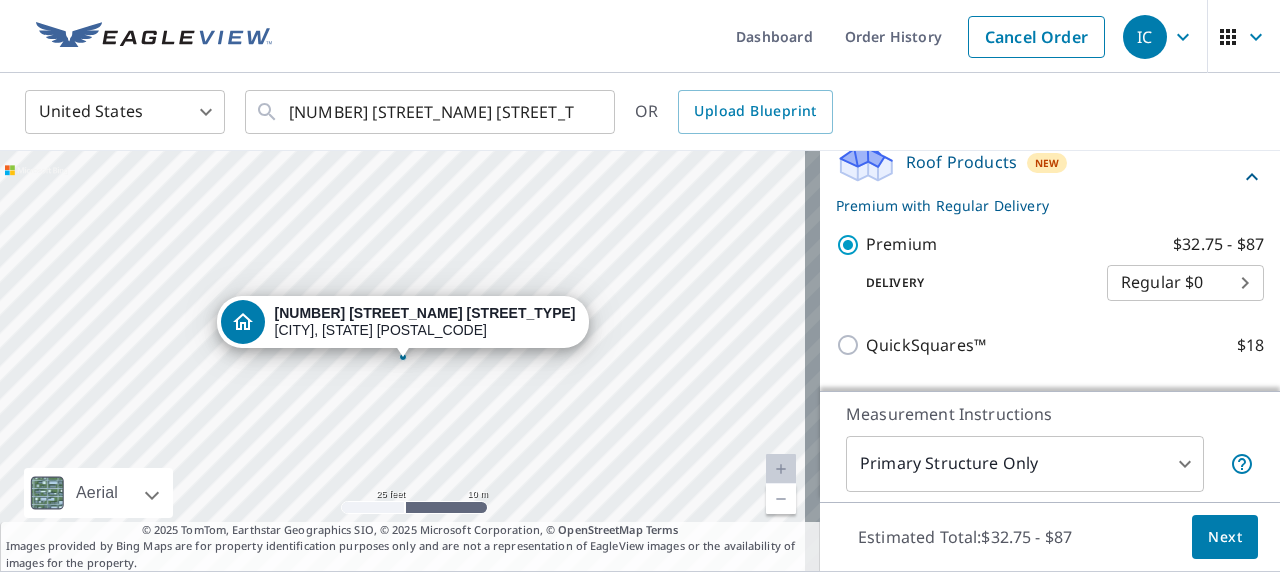 click on "Next" at bounding box center [1225, 537] 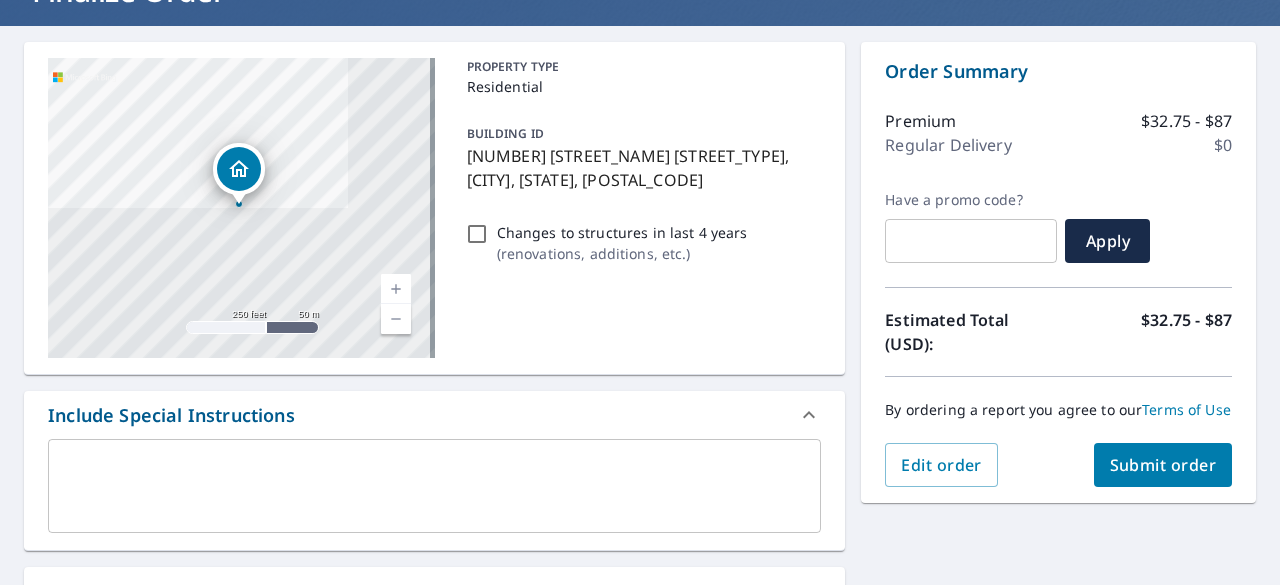 scroll, scrollTop: 160, scrollLeft: 0, axis: vertical 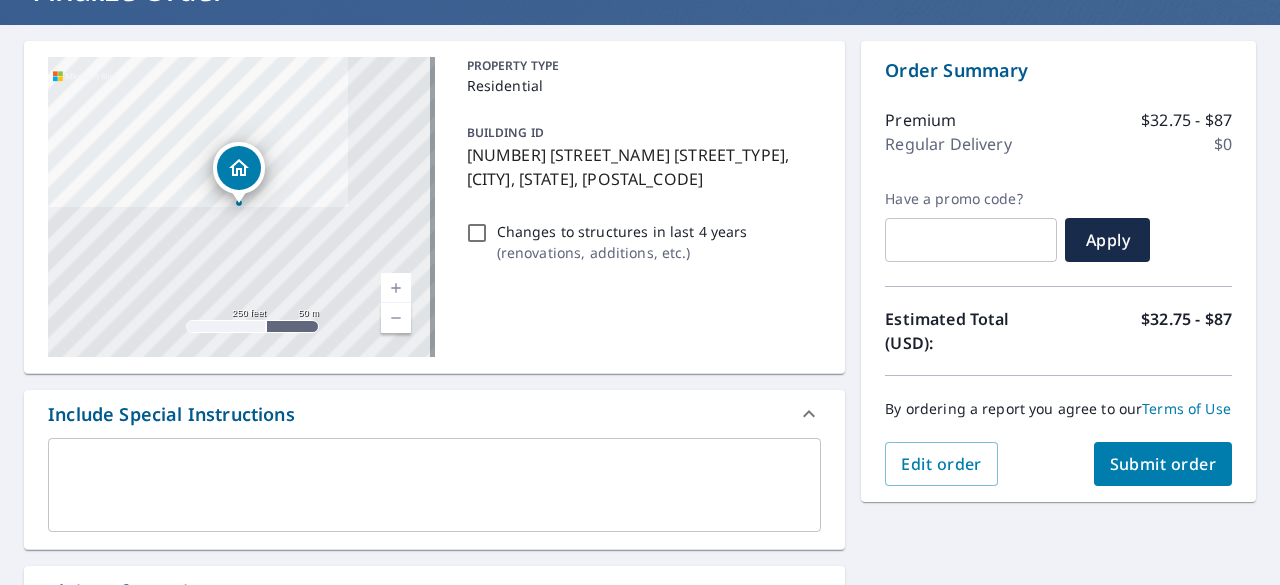 click on "Submit order" at bounding box center [1163, 464] 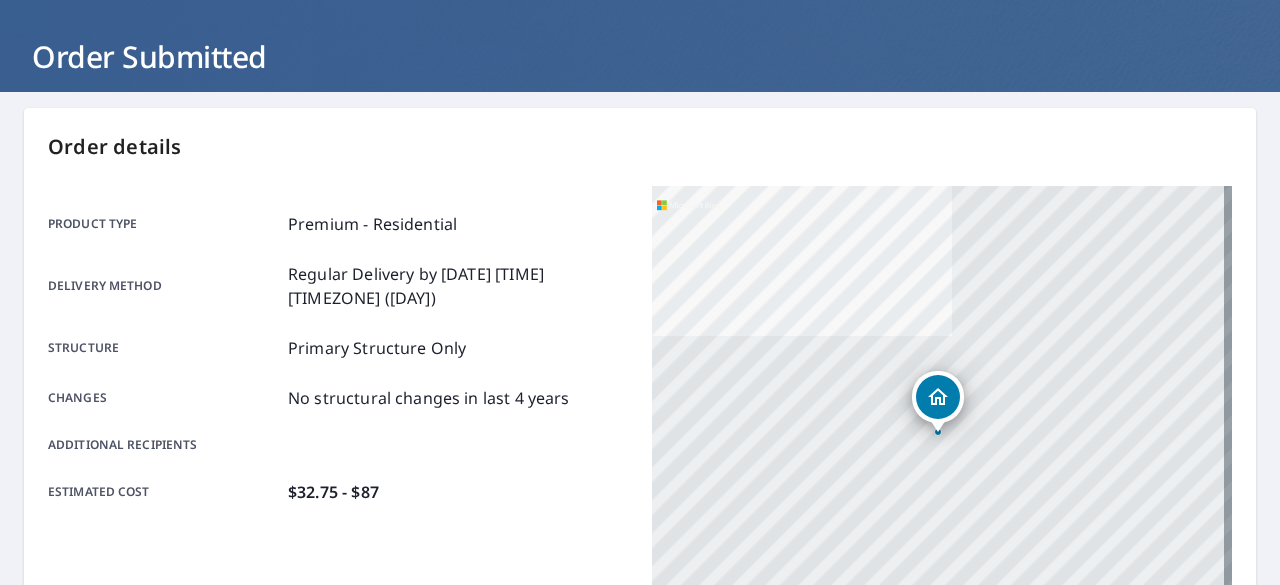 scroll, scrollTop: 0, scrollLeft: 0, axis: both 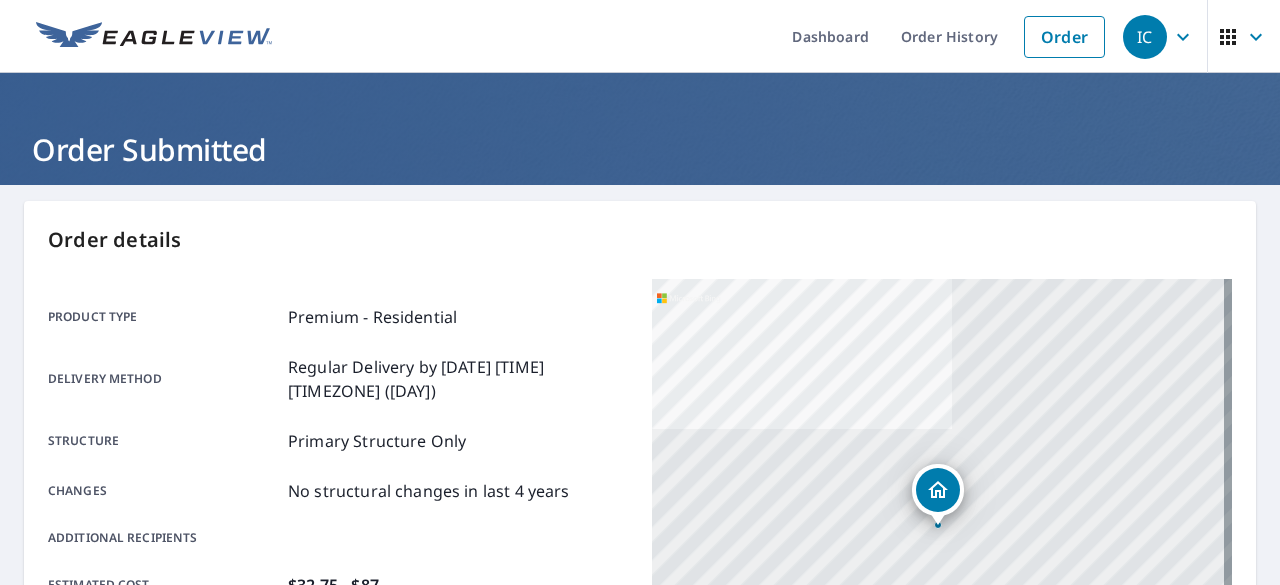 click at bounding box center [154, 37] 